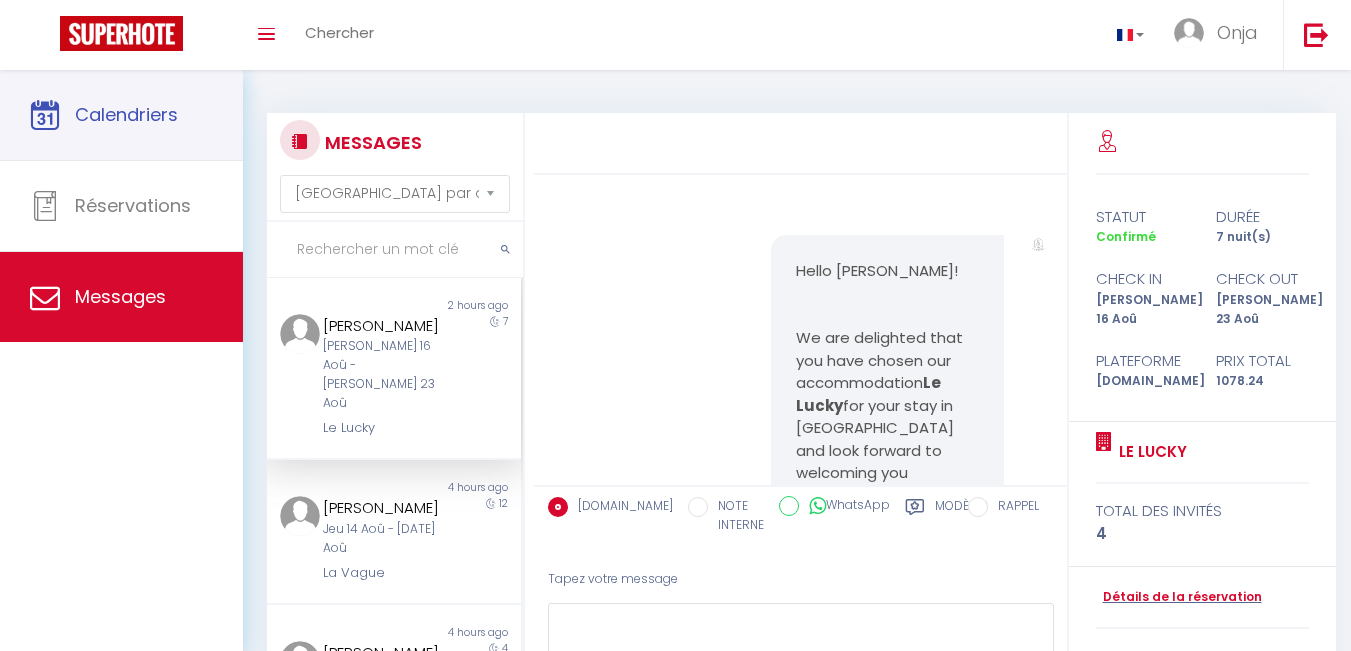click on "Calendriers" at bounding box center (121, 115) 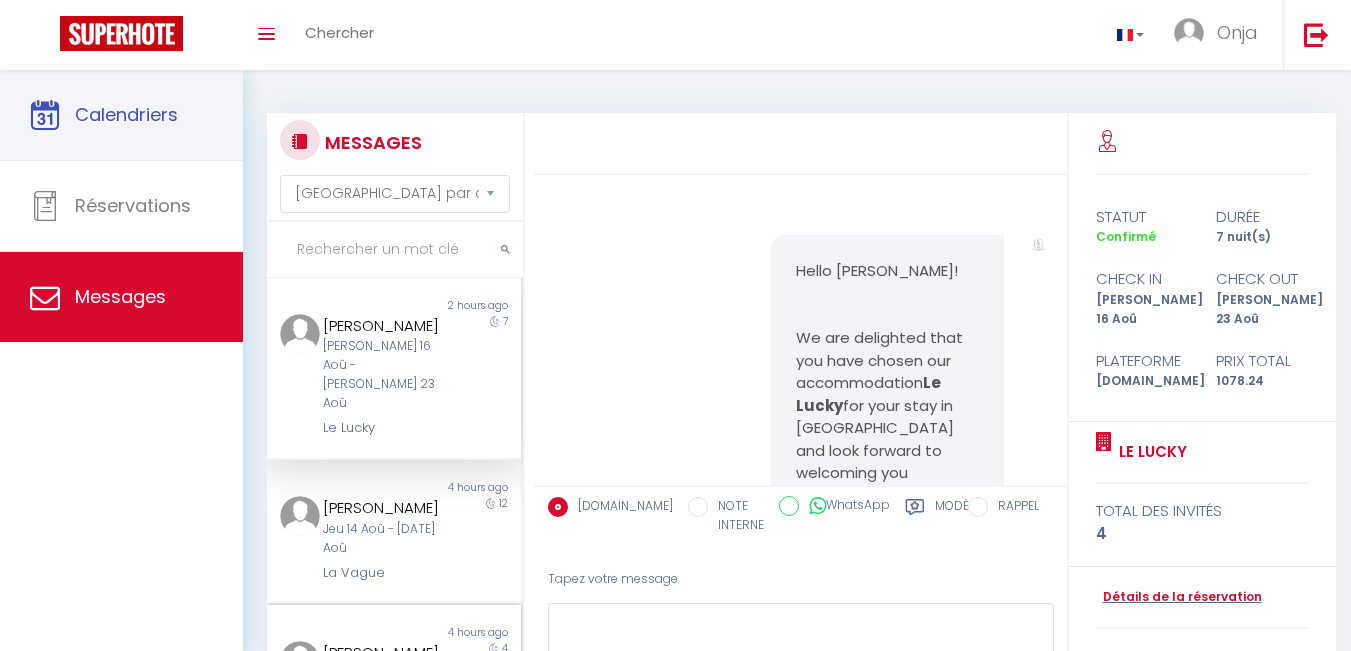 scroll, scrollTop: 0, scrollLeft: 0, axis: both 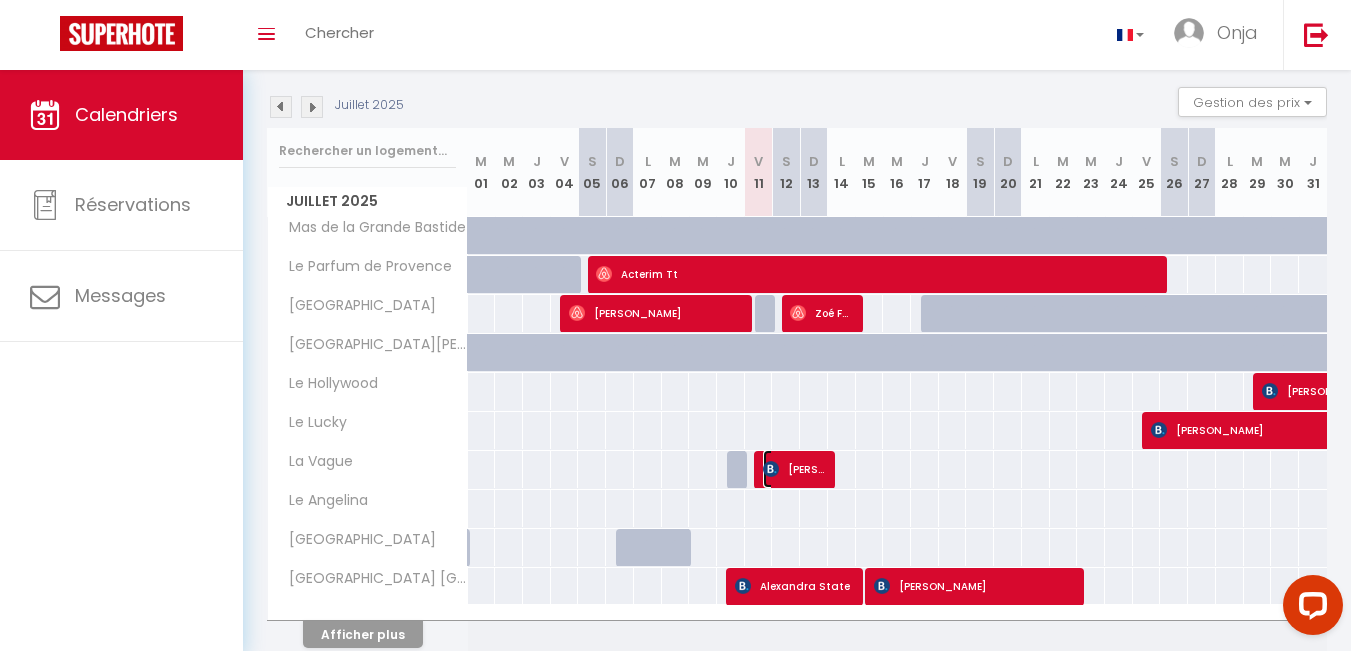 click on "[PERSON_NAME]" at bounding box center (795, 469) 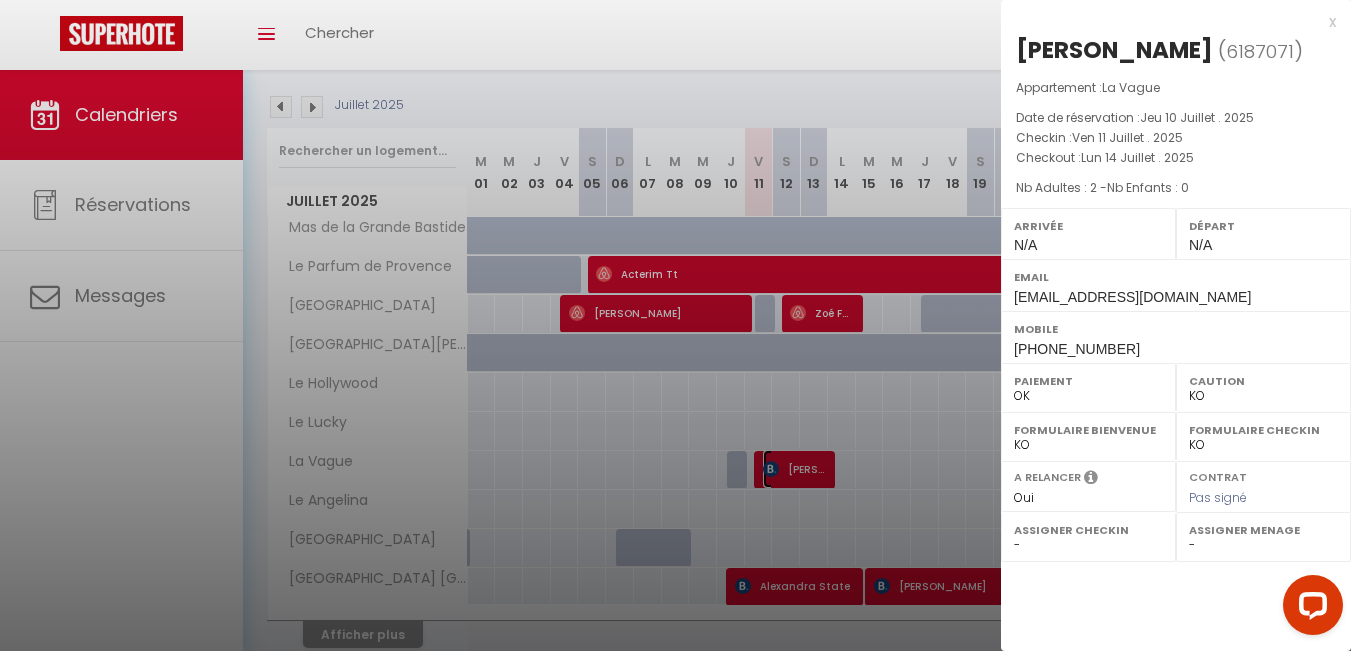 scroll, scrollTop: 288, scrollLeft: 0, axis: vertical 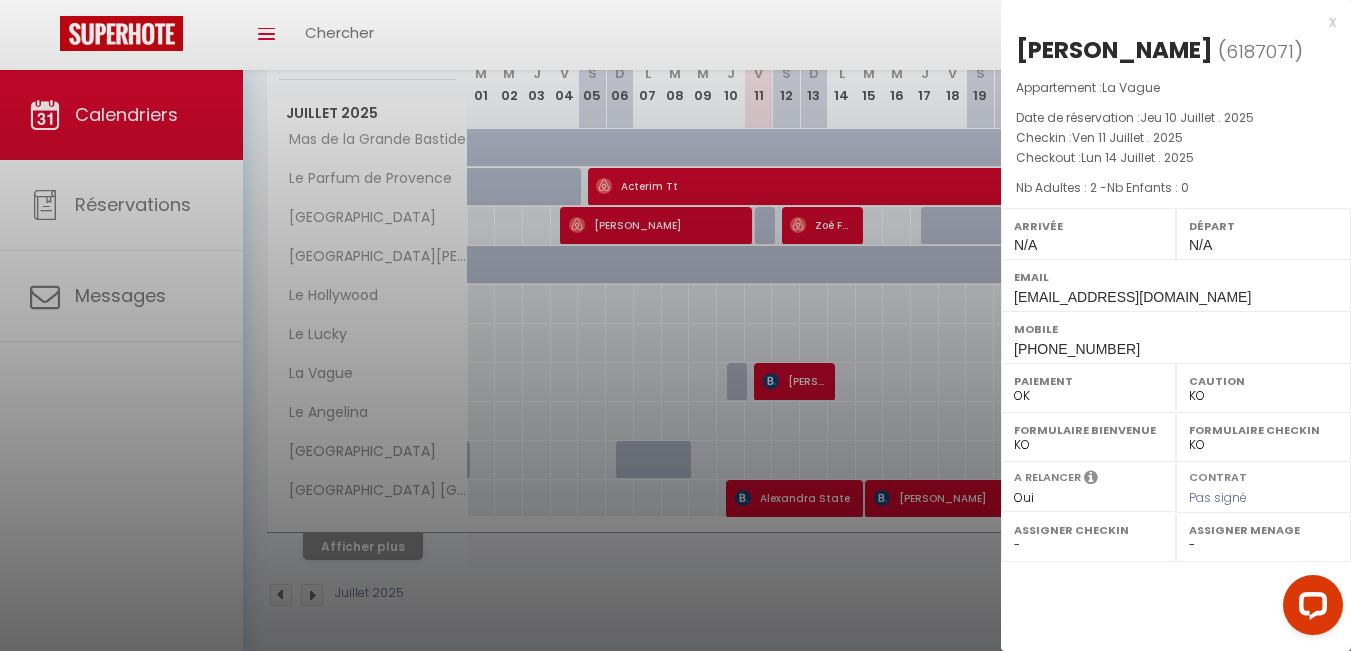 click at bounding box center [675, 325] 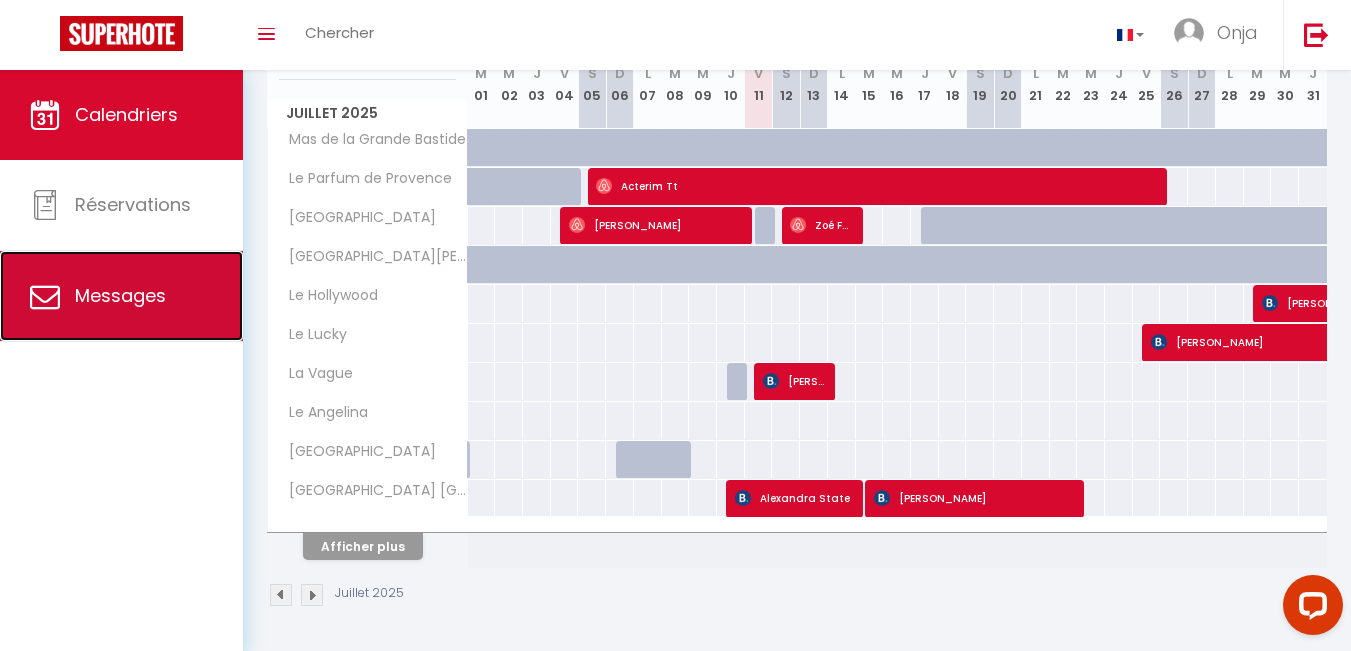 click on "Messages" at bounding box center (120, 295) 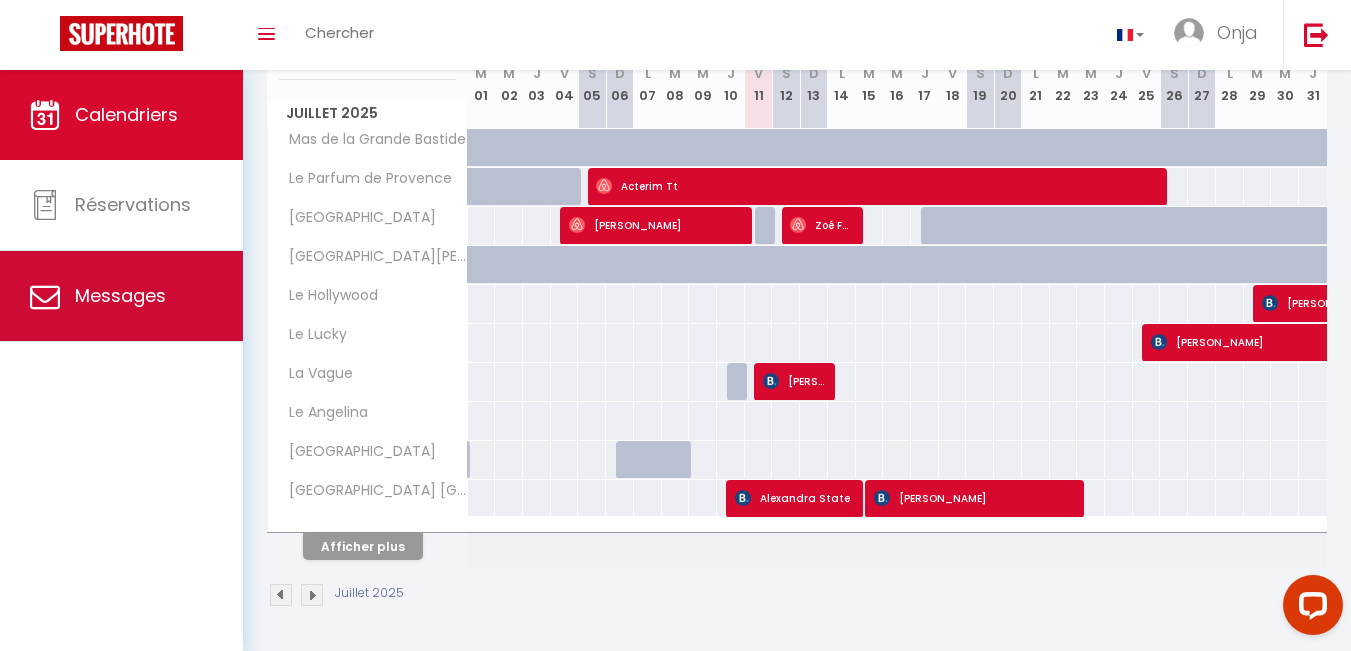 scroll, scrollTop: 0, scrollLeft: 0, axis: both 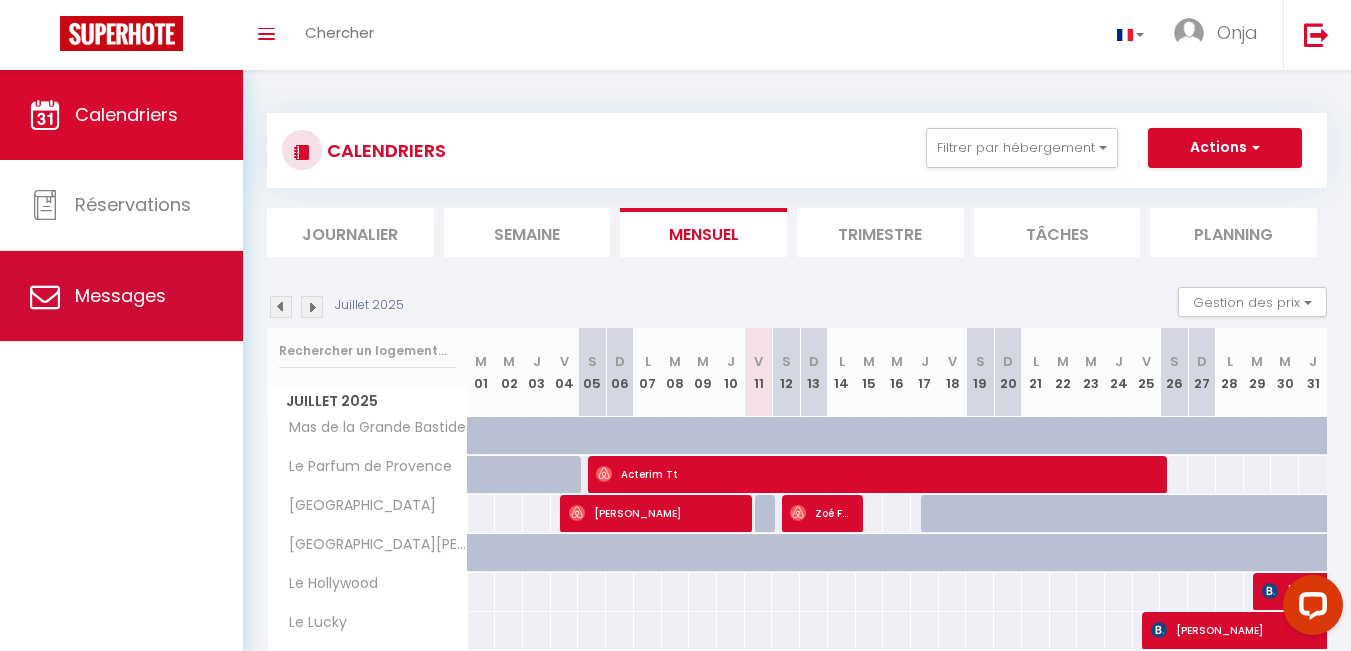 select on "message" 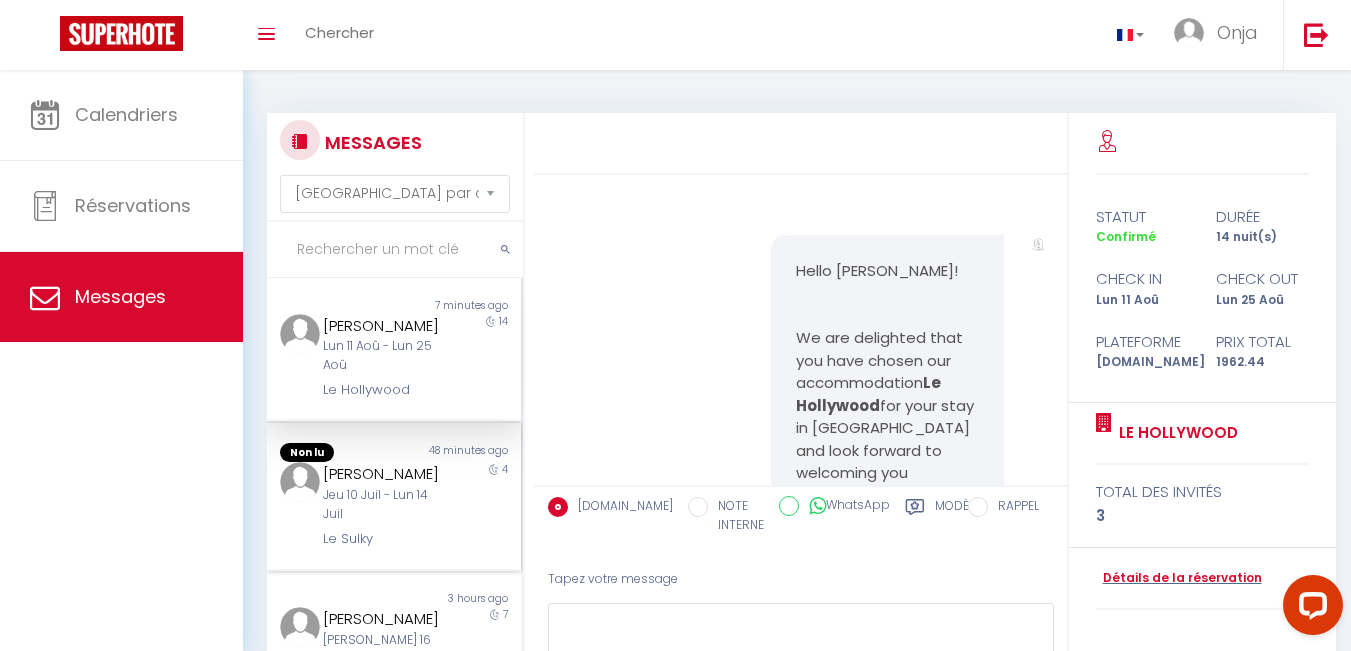scroll, scrollTop: 1769, scrollLeft: 0, axis: vertical 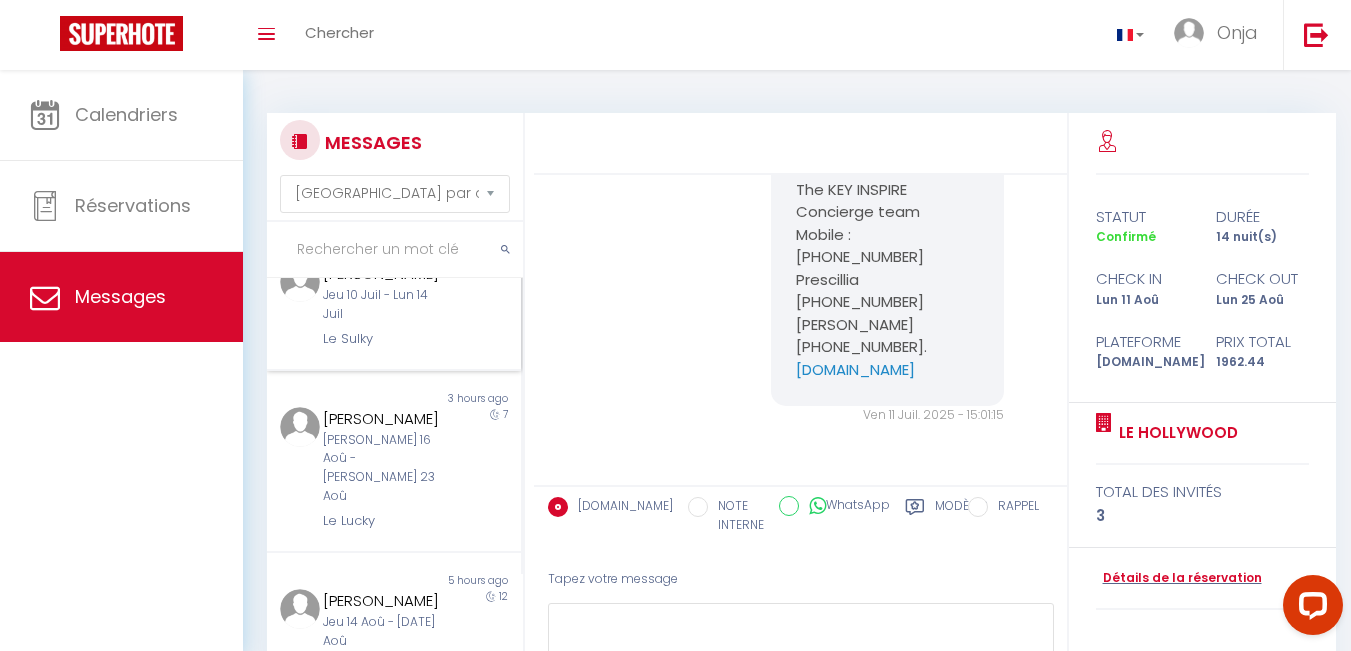 click on "Jeu 10 Juil - Lun 14 Juil" at bounding box center (384, 305) 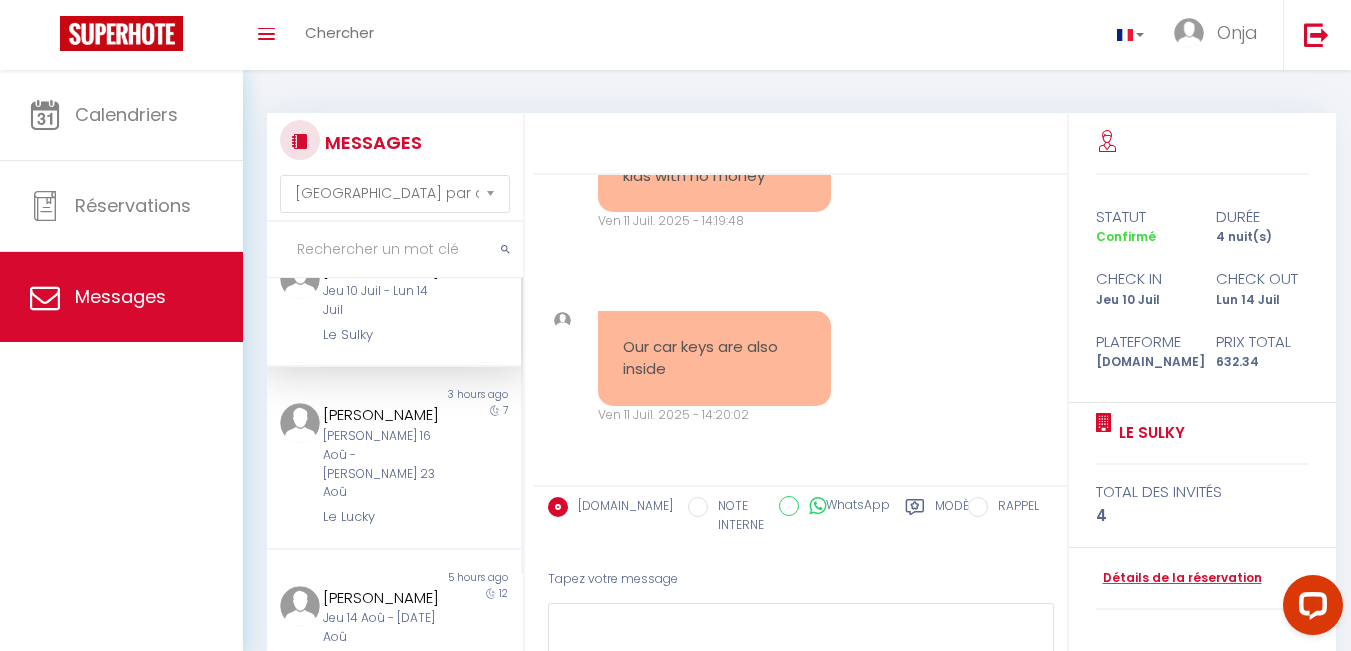 scroll, scrollTop: 9640, scrollLeft: 0, axis: vertical 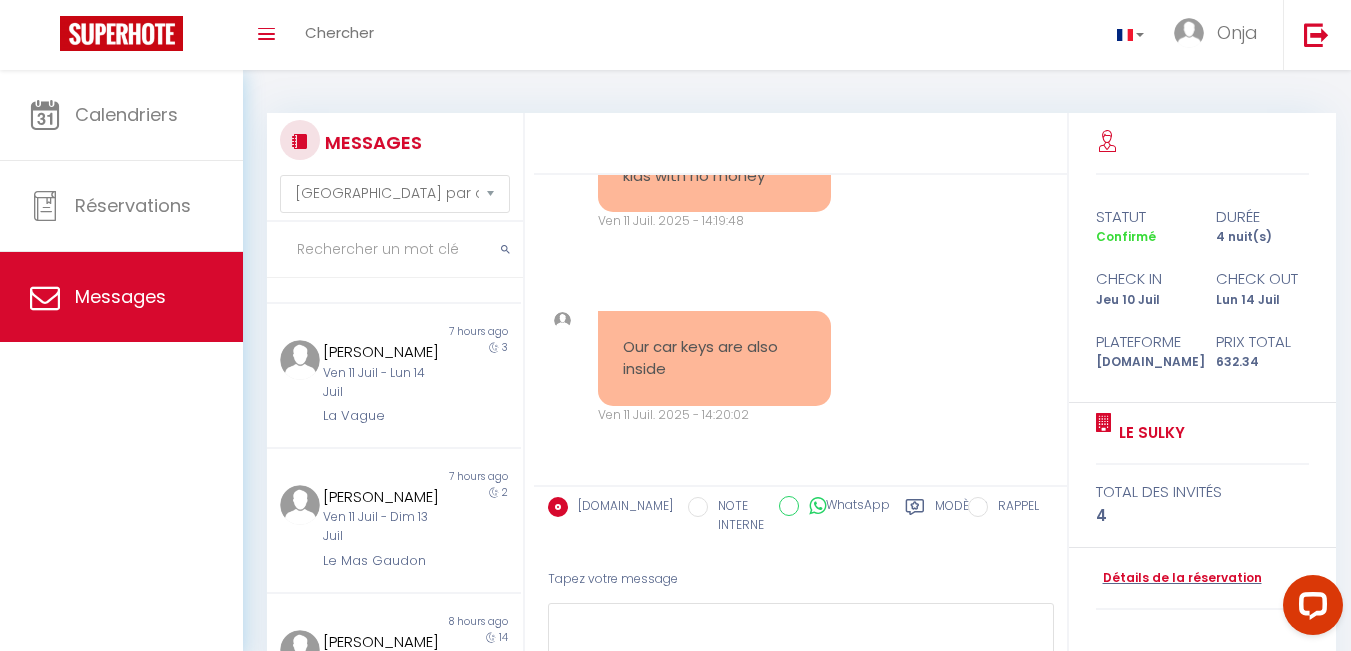 click on "Ven 11 Juil - Lun 14 Juil" at bounding box center (384, 383) 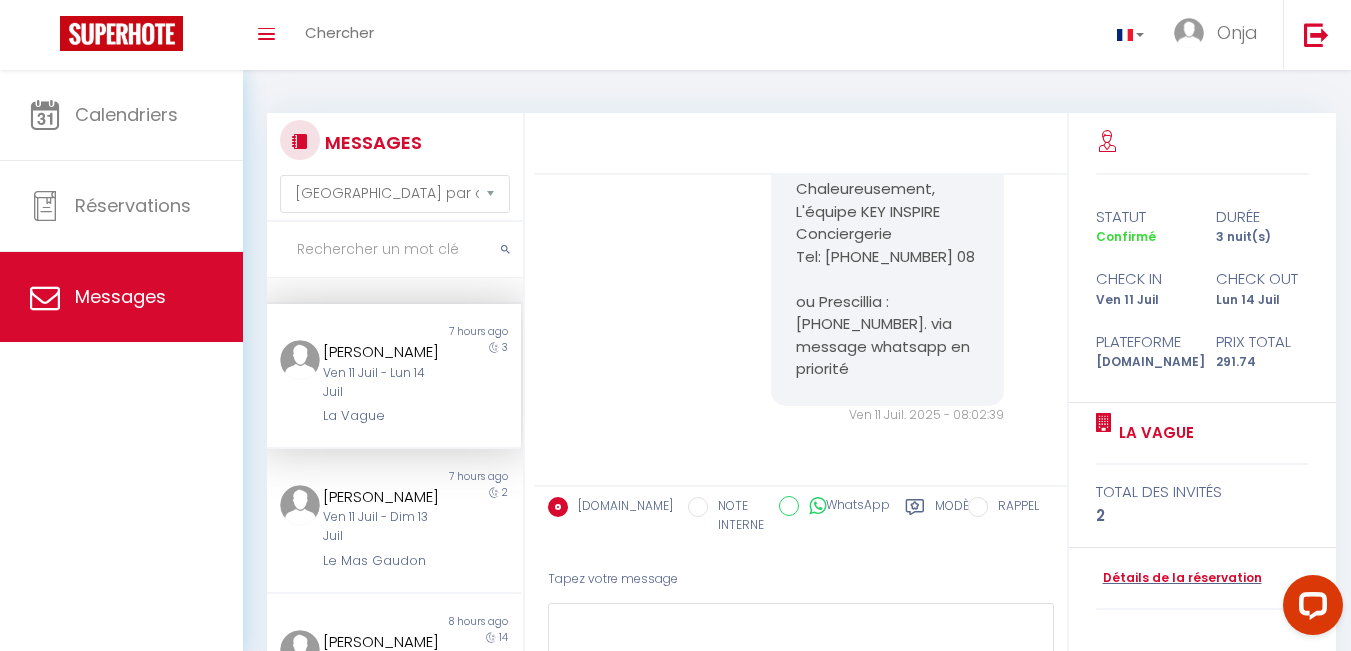 scroll, scrollTop: 6288, scrollLeft: 0, axis: vertical 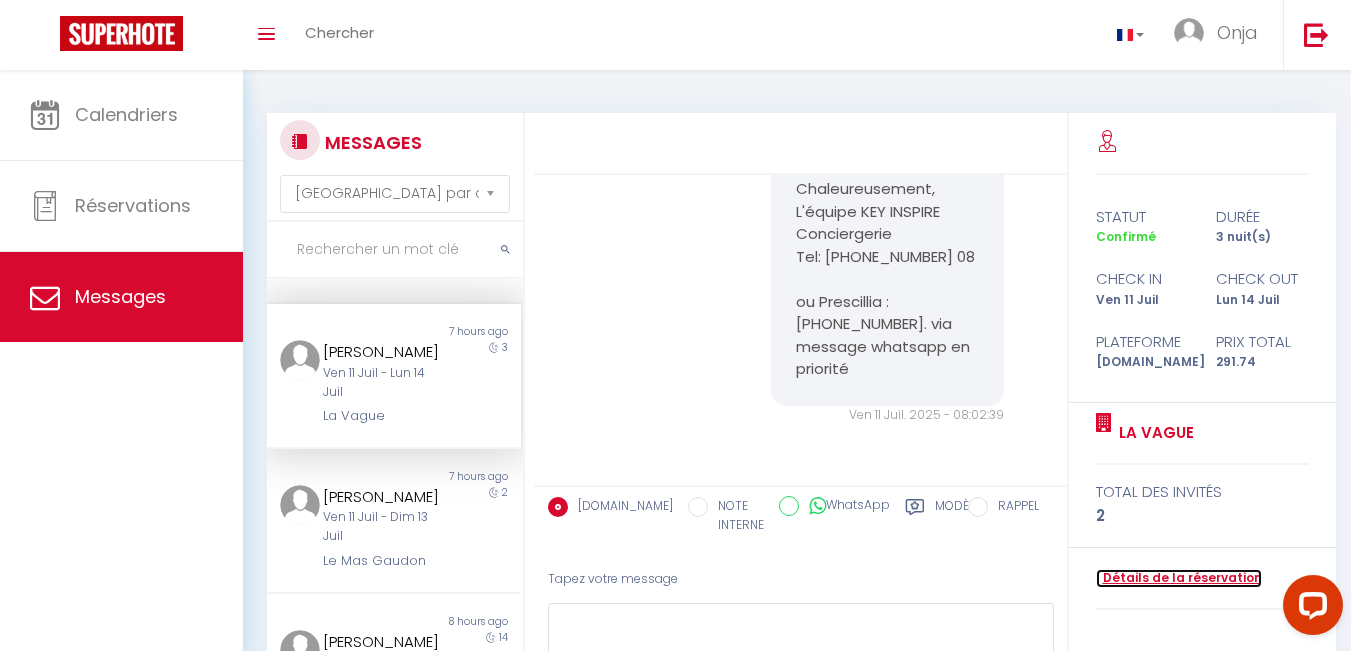 click on "Détails de la réservation" at bounding box center (1179, 578) 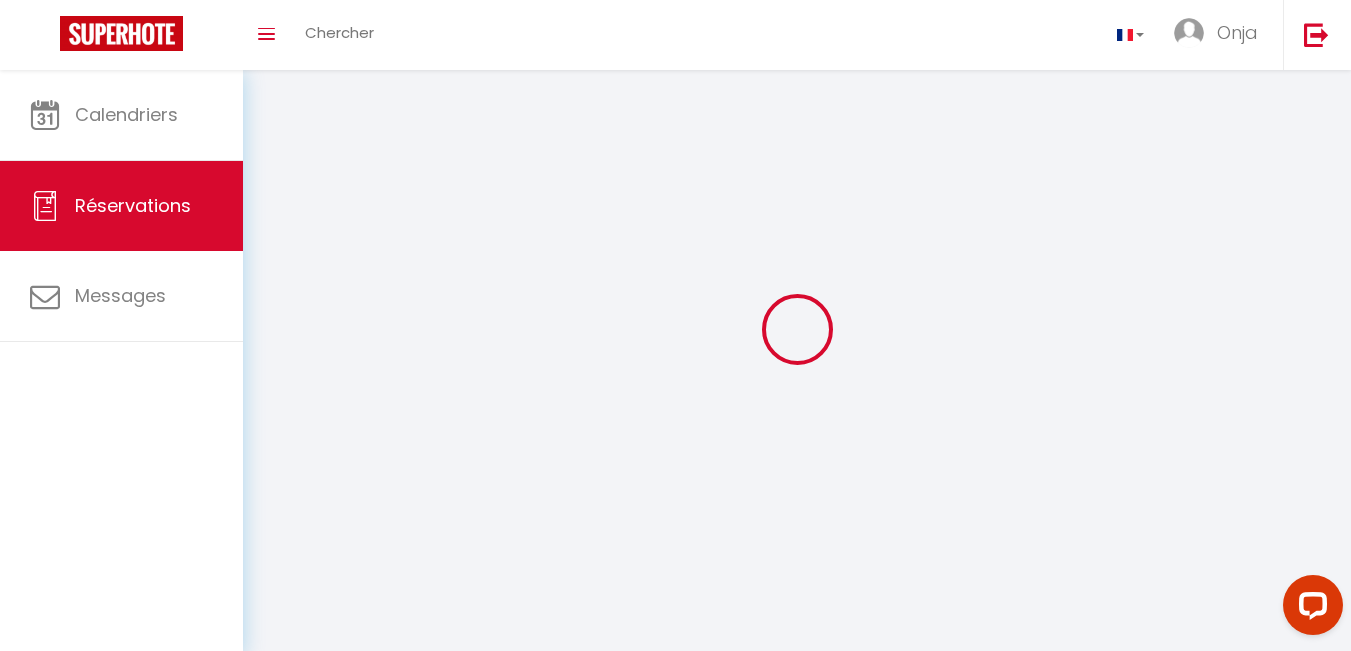 select 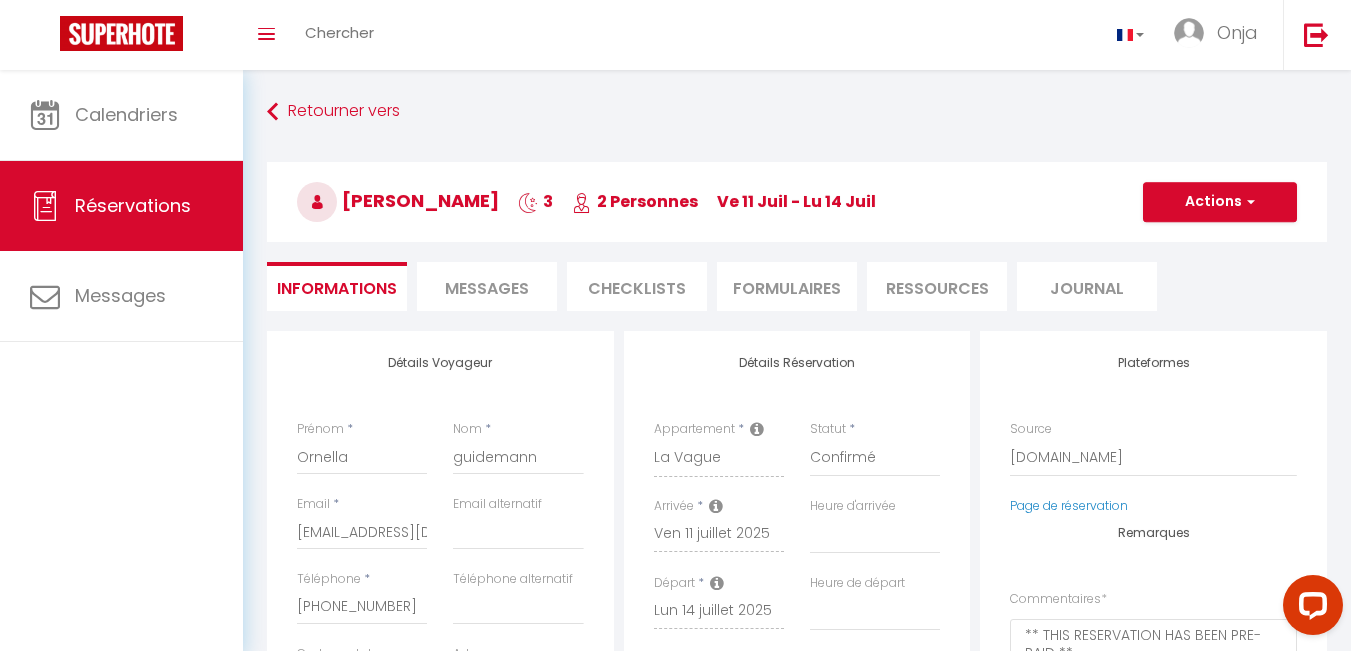 type on "90" 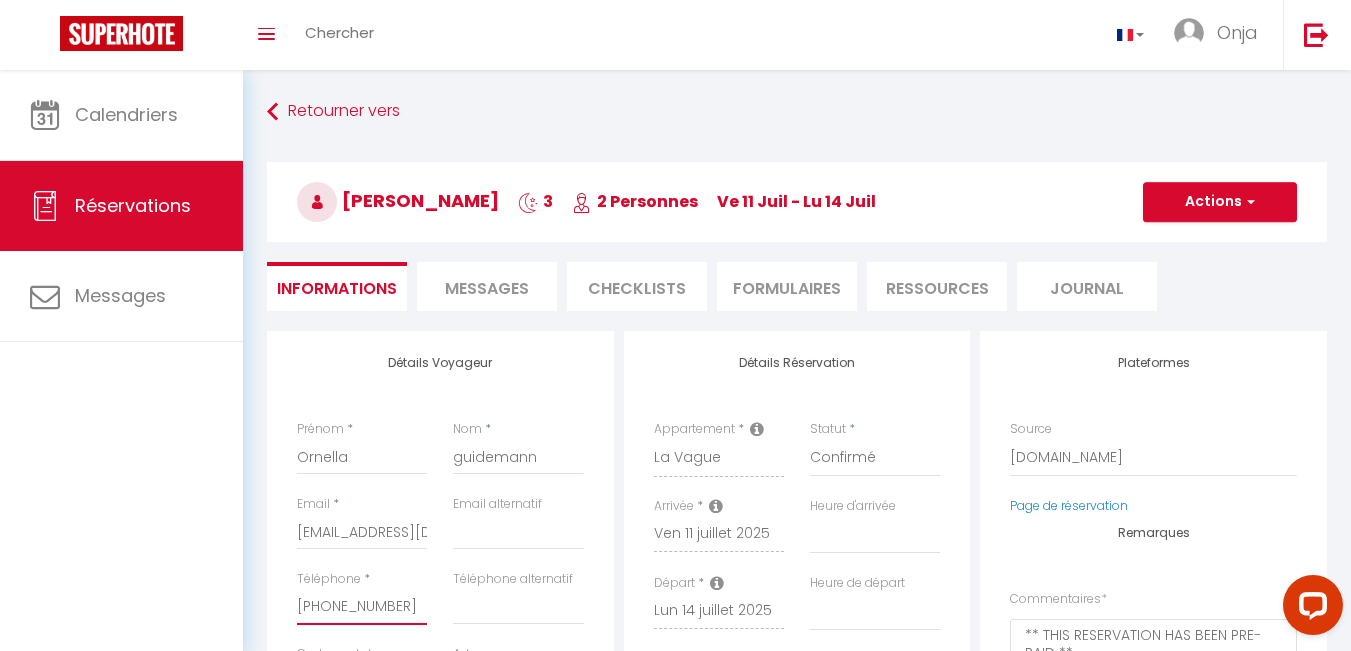 click on "[PHONE_NUMBER]" at bounding box center (362, 607) 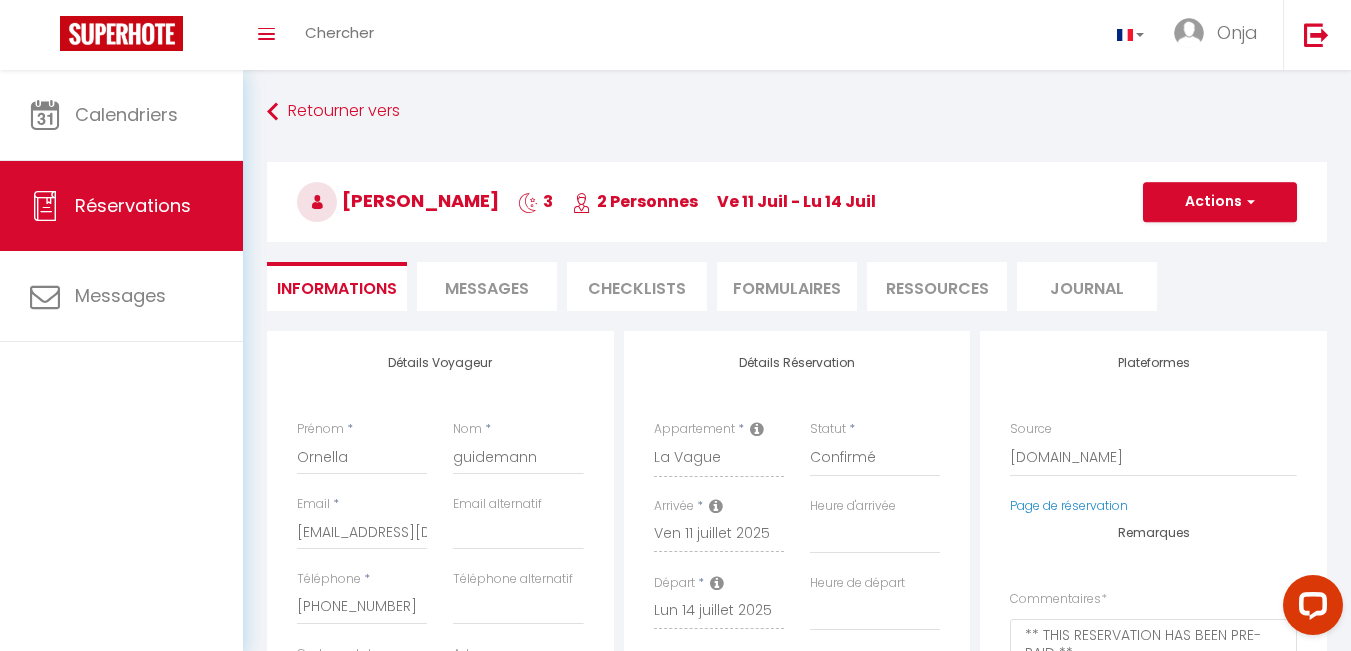 select on "message" 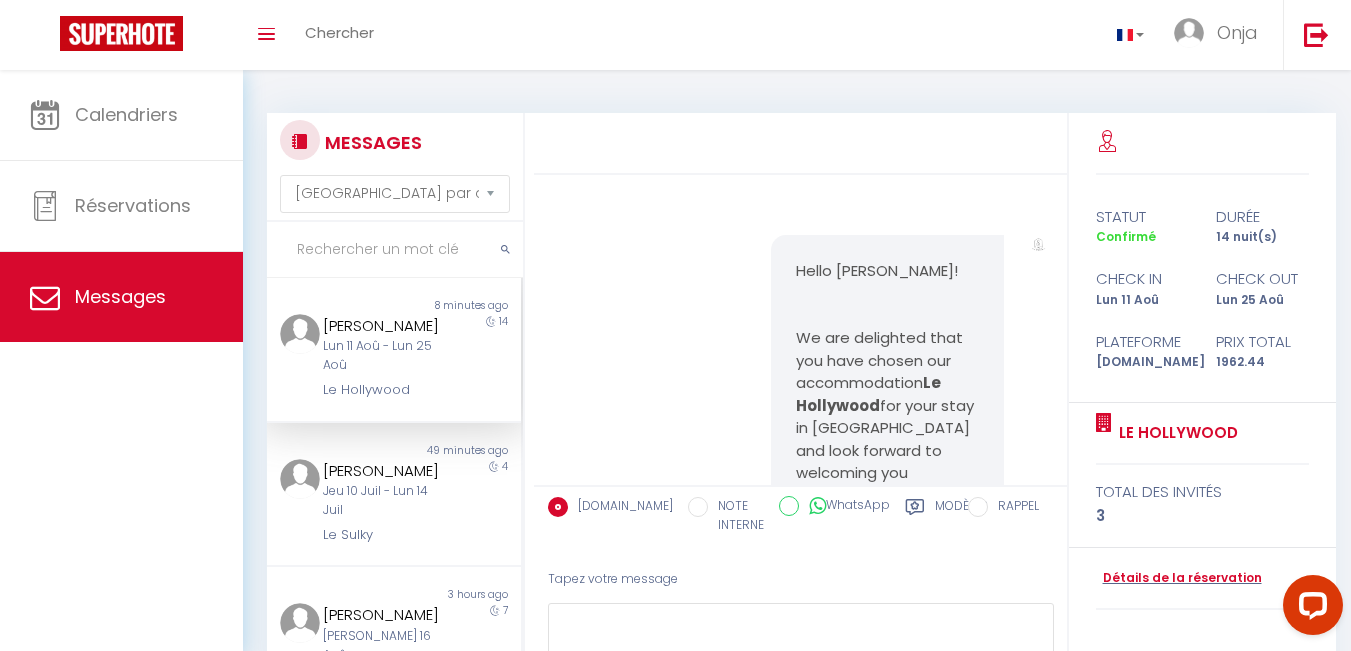 scroll, scrollTop: 1769, scrollLeft: 0, axis: vertical 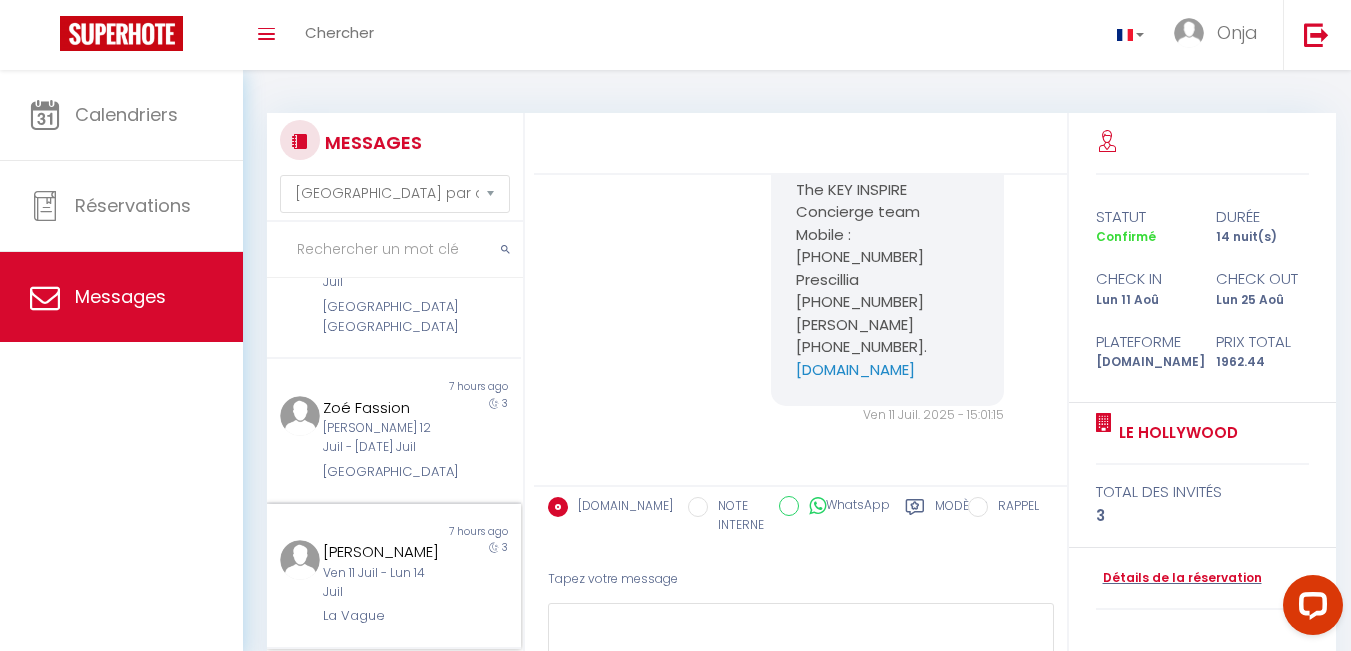 drag, startPoint x: 406, startPoint y: 591, endPoint x: 431, endPoint y: 572, distance: 31.400637 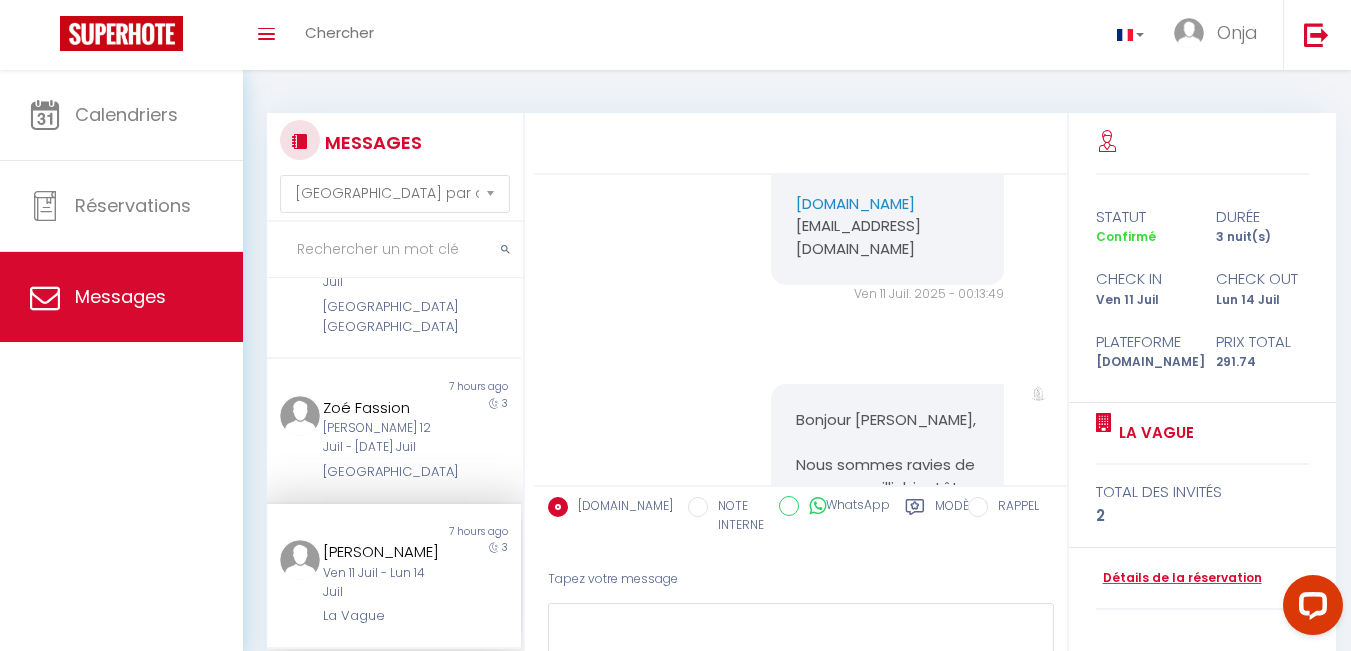 scroll, scrollTop: 1900, scrollLeft: 0, axis: vertical 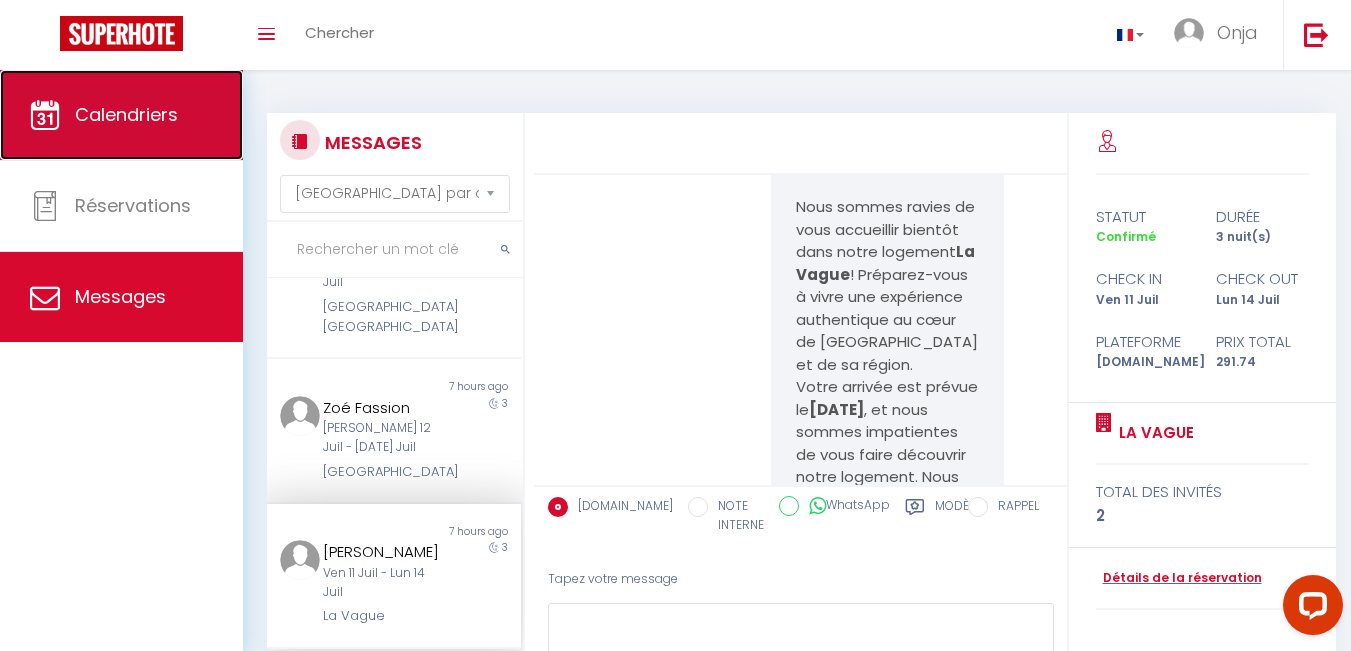 click on "Calendriers" at bounding box center [126, 114] 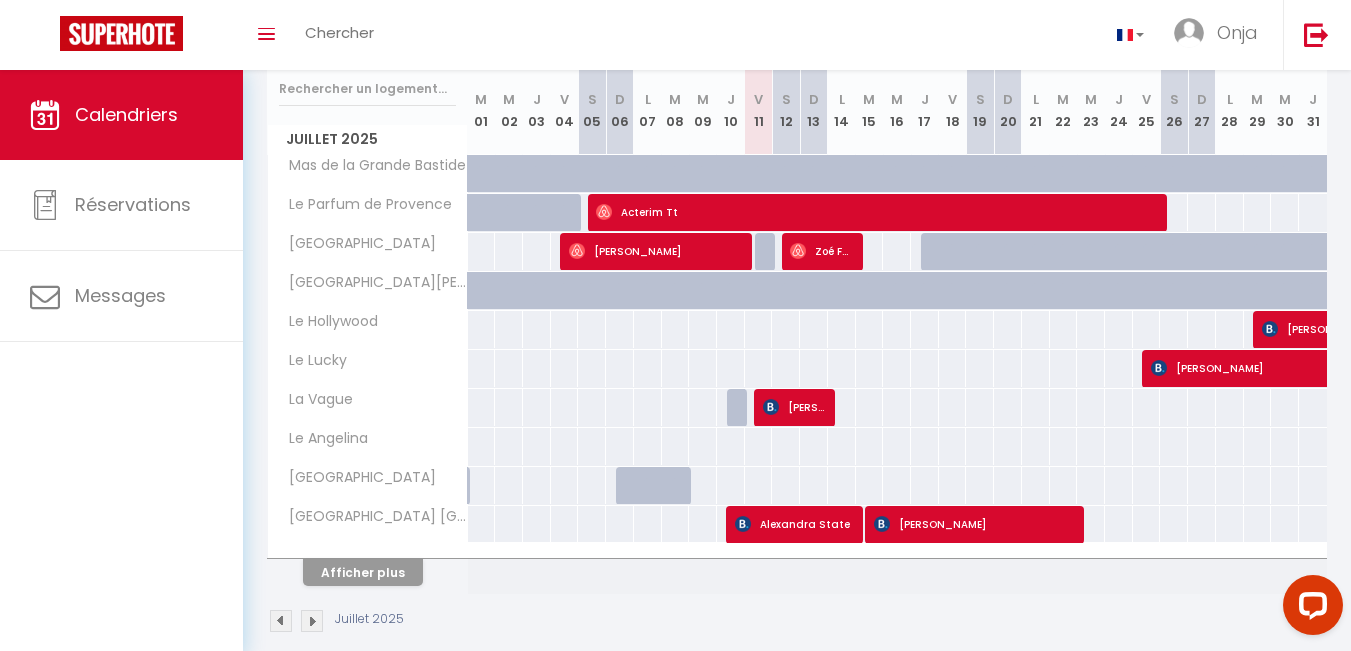 scroll, scrollTop: 288, scrollLeft: 0, axis: vertical 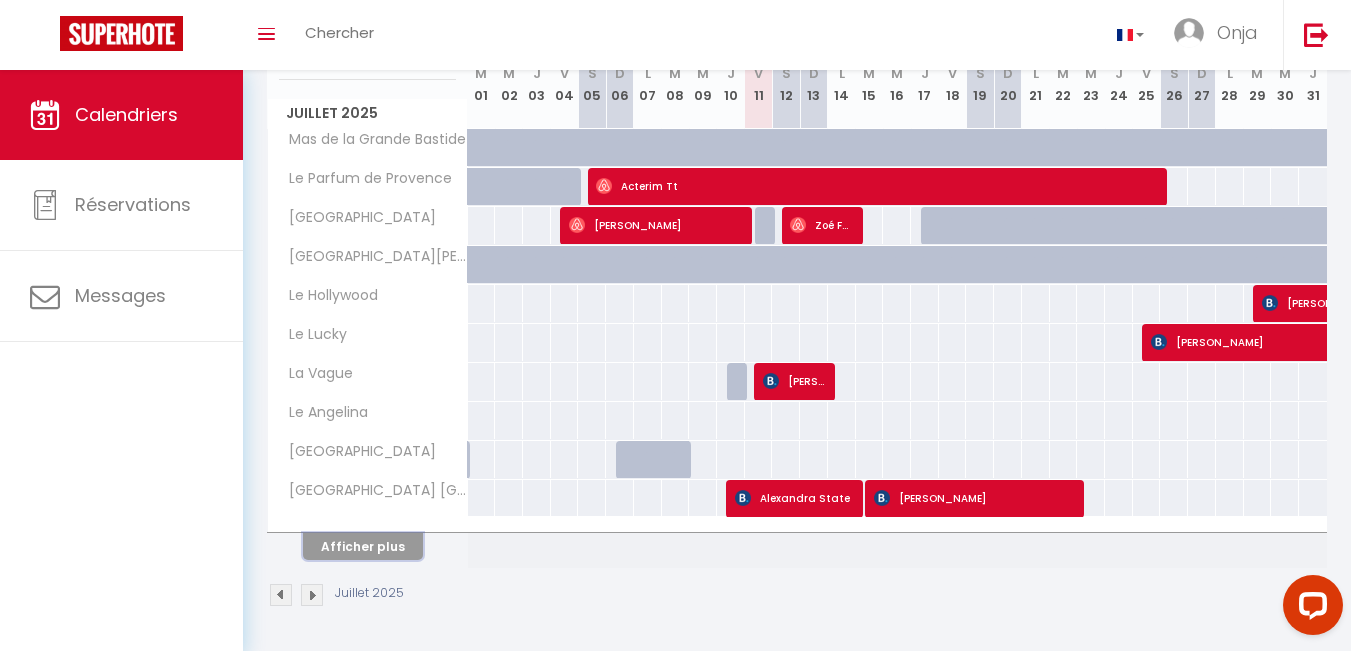 drag, startPoint x: 374, startPoint y: 550, endPoint x: 366, endPoint y: 565, distance: 17 